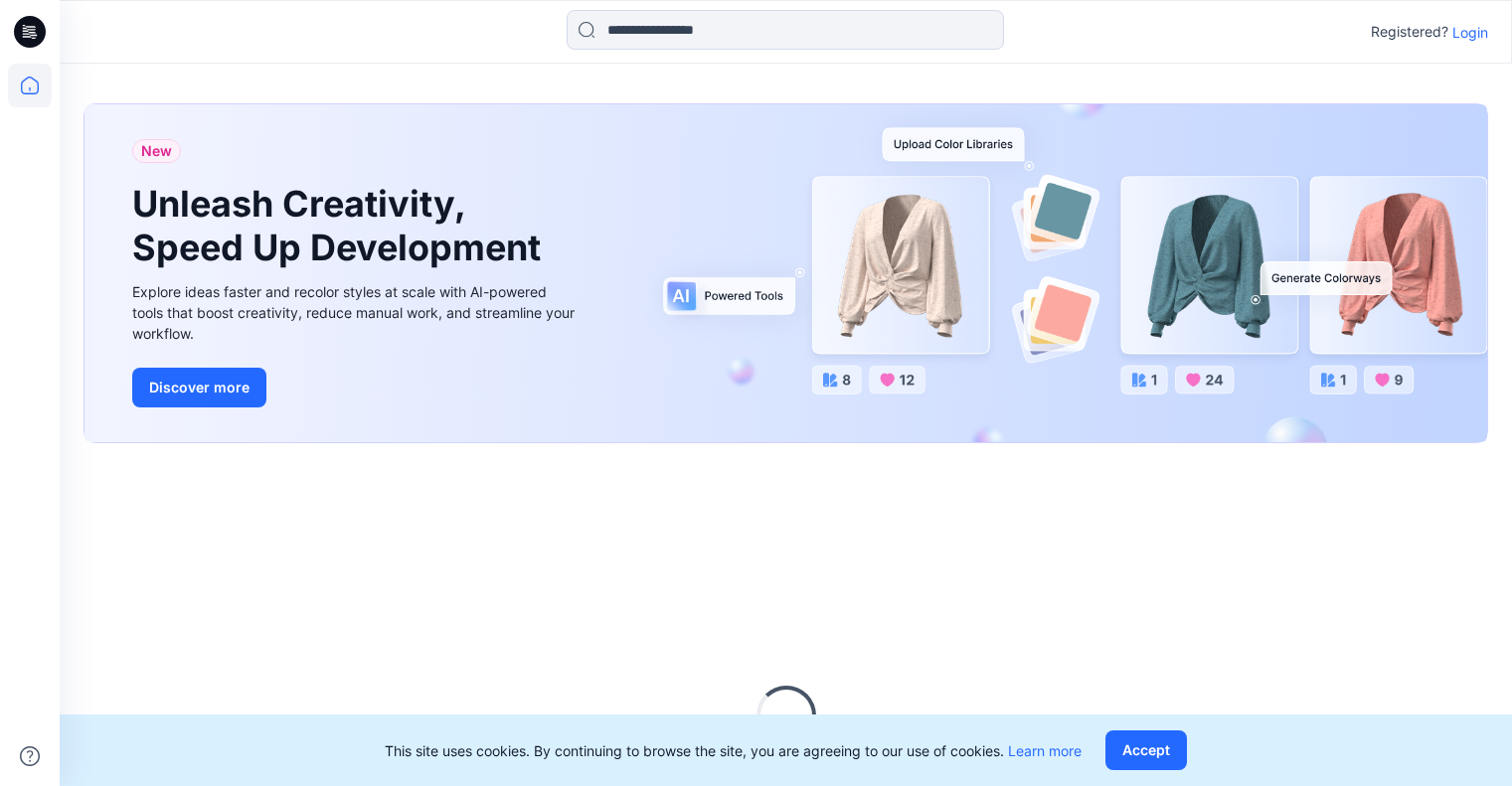 scroll, scrollTop: 0, scrollLeft: 0, axis: both 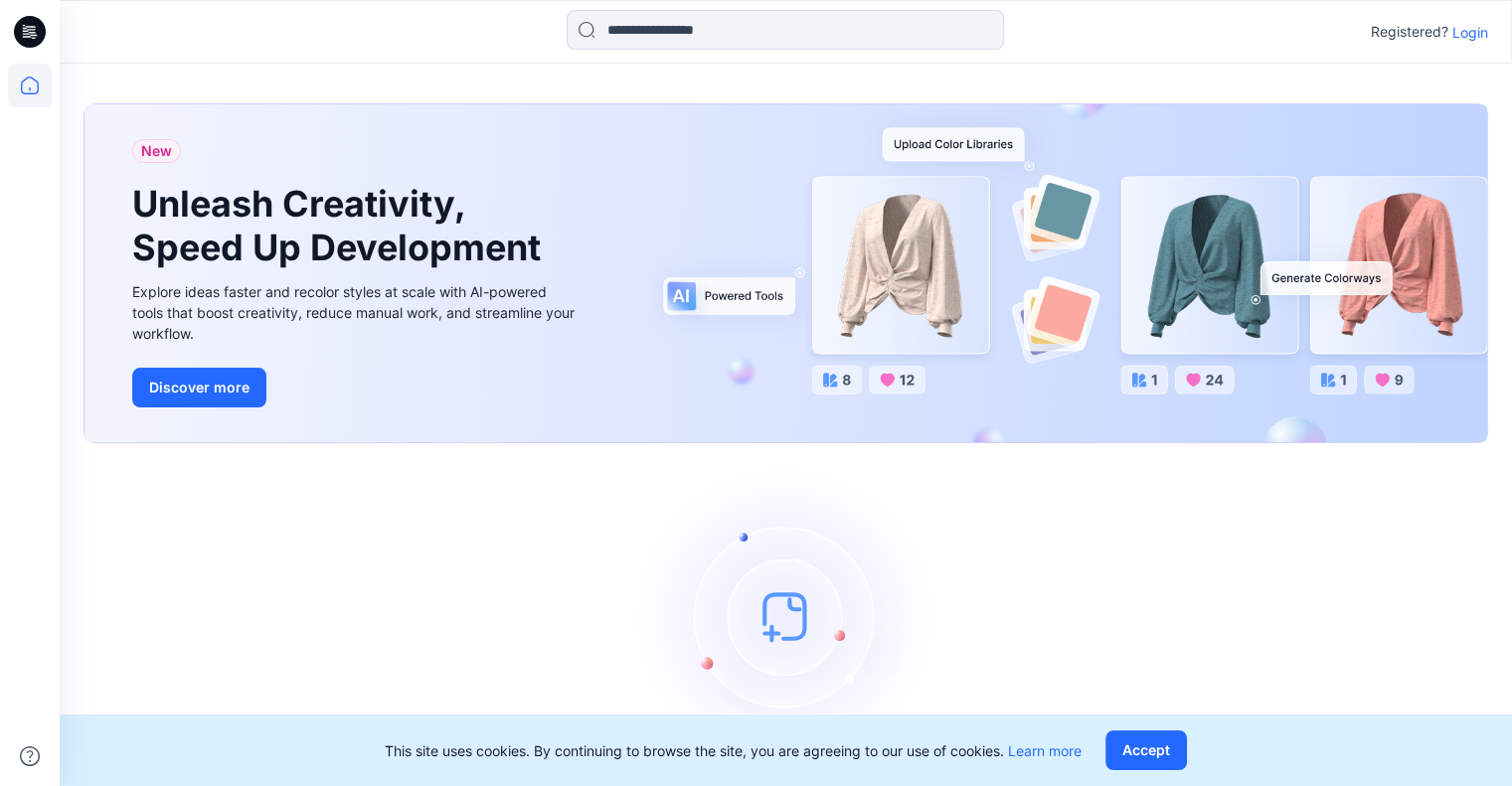 click on "Login" at bounding box center (1470, 32) 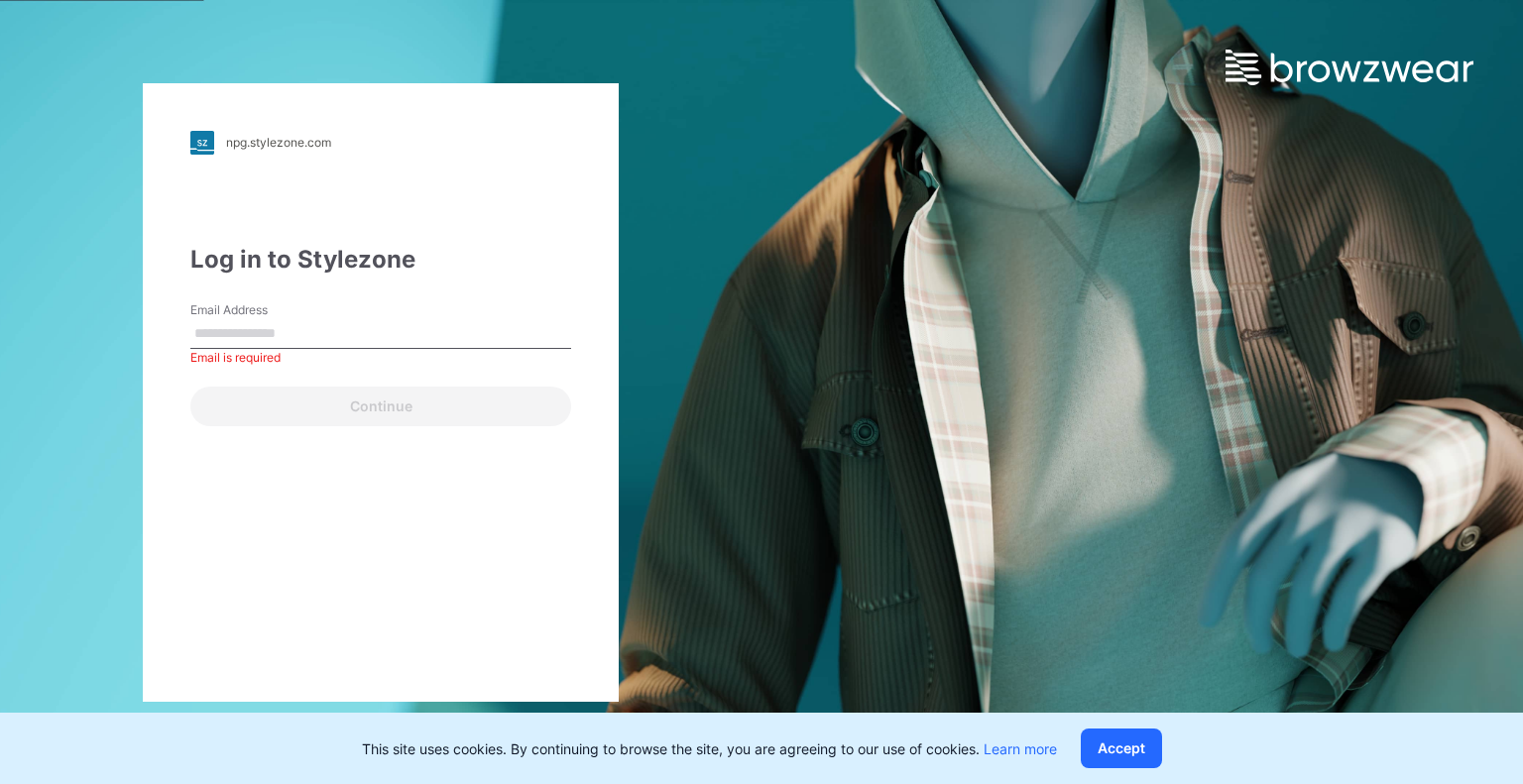 paste on "**********" 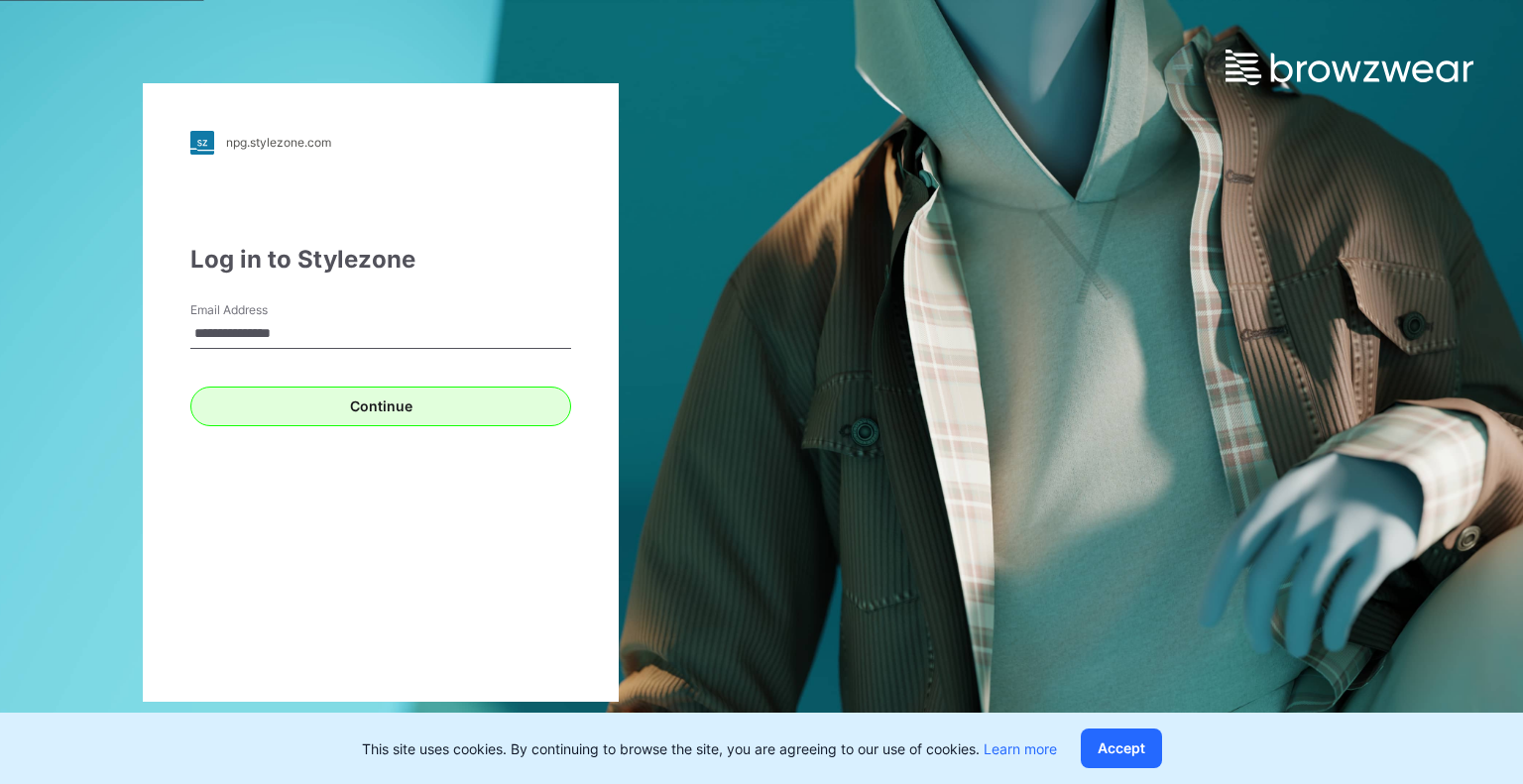 type on "**********" 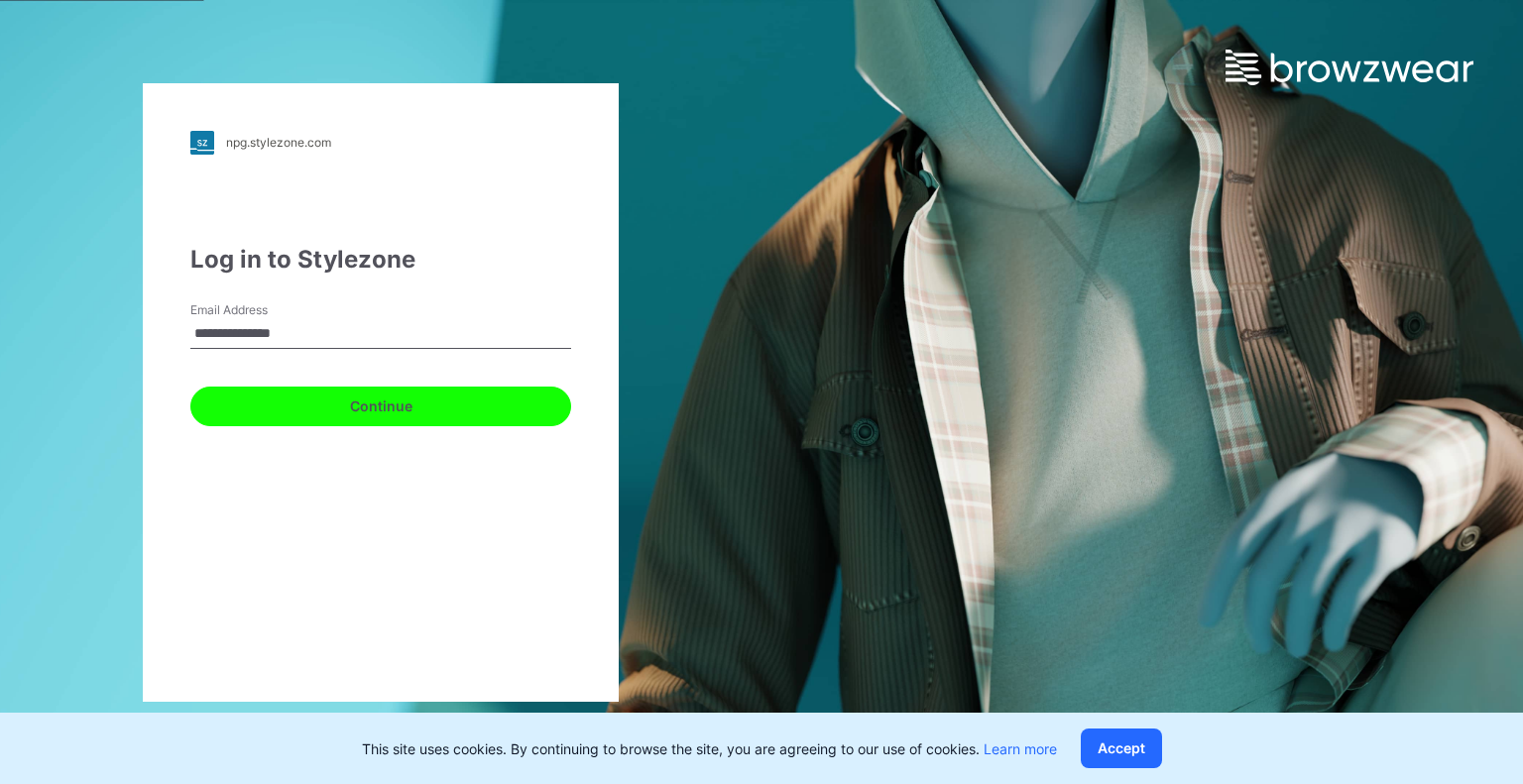 click on "Continue" at bounding box center (381, 406) 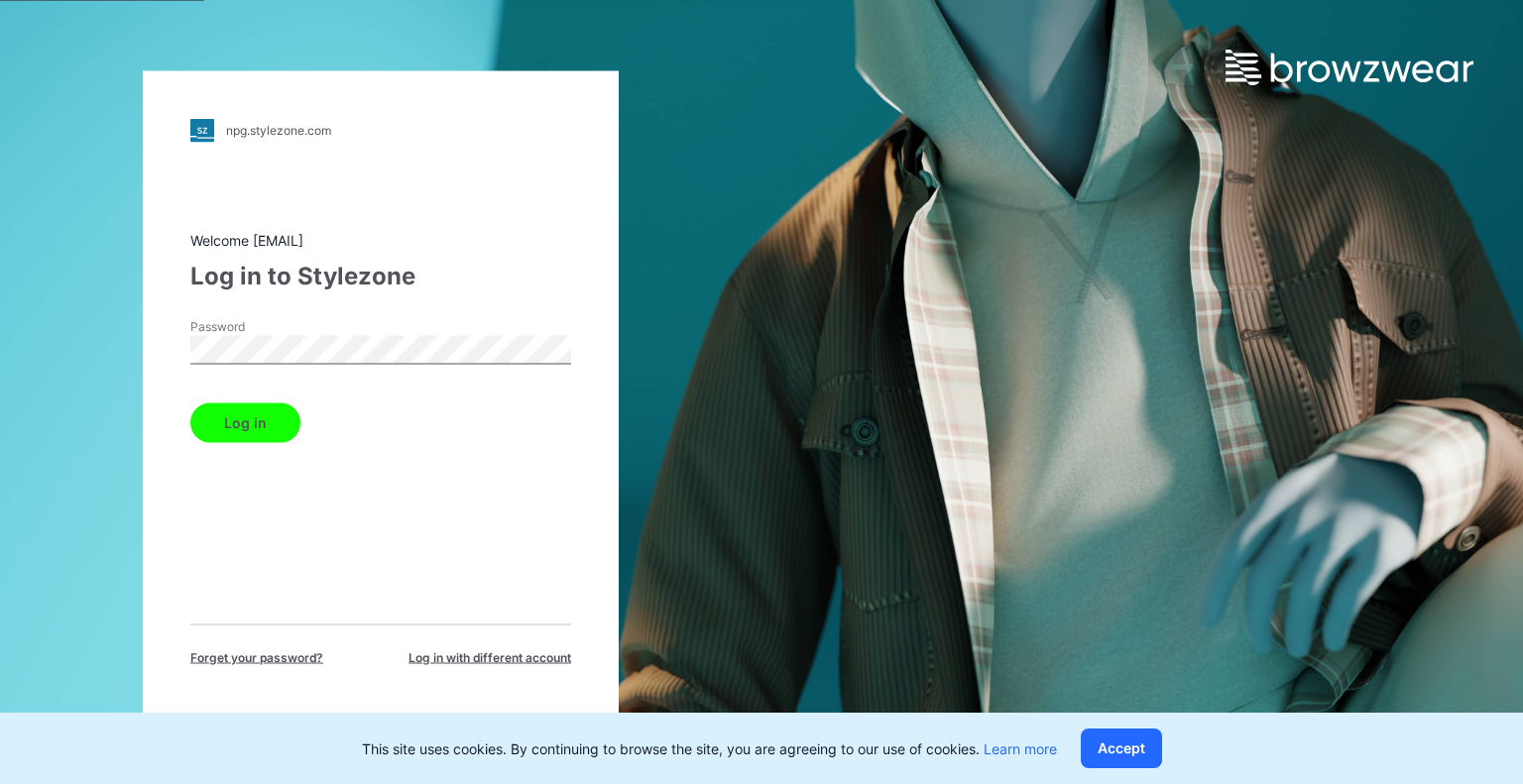 click on "npg.stylezone.com Loading... Welcome [EMAIL] Log in to Stylezone Password Log in Forget your password? Log in with different account" at bounding box center [381, 392] 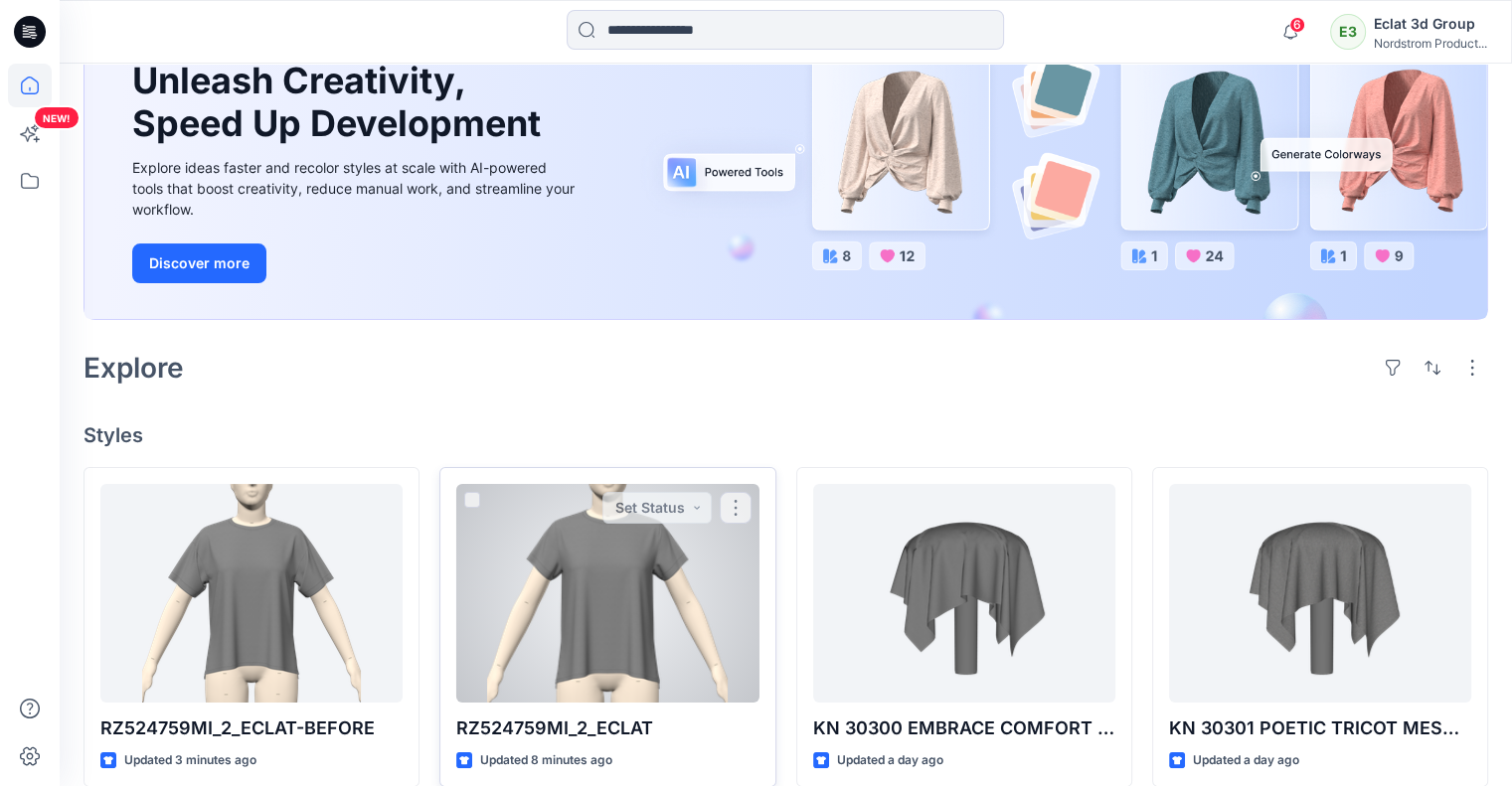scroll, scrollTop: 298, scrollLeft: 0, axis: vertical 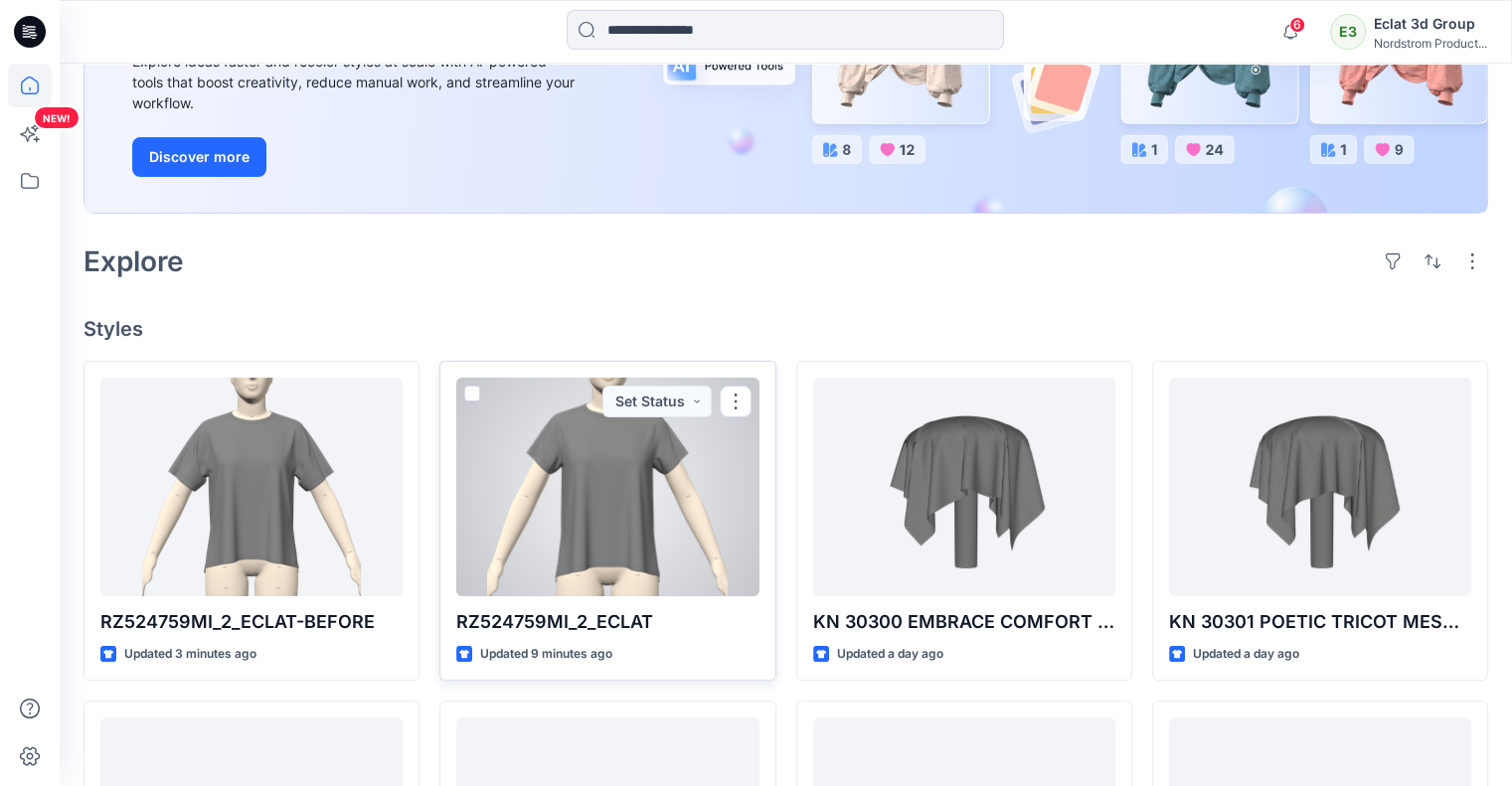 click at bounding box center (607, 487) 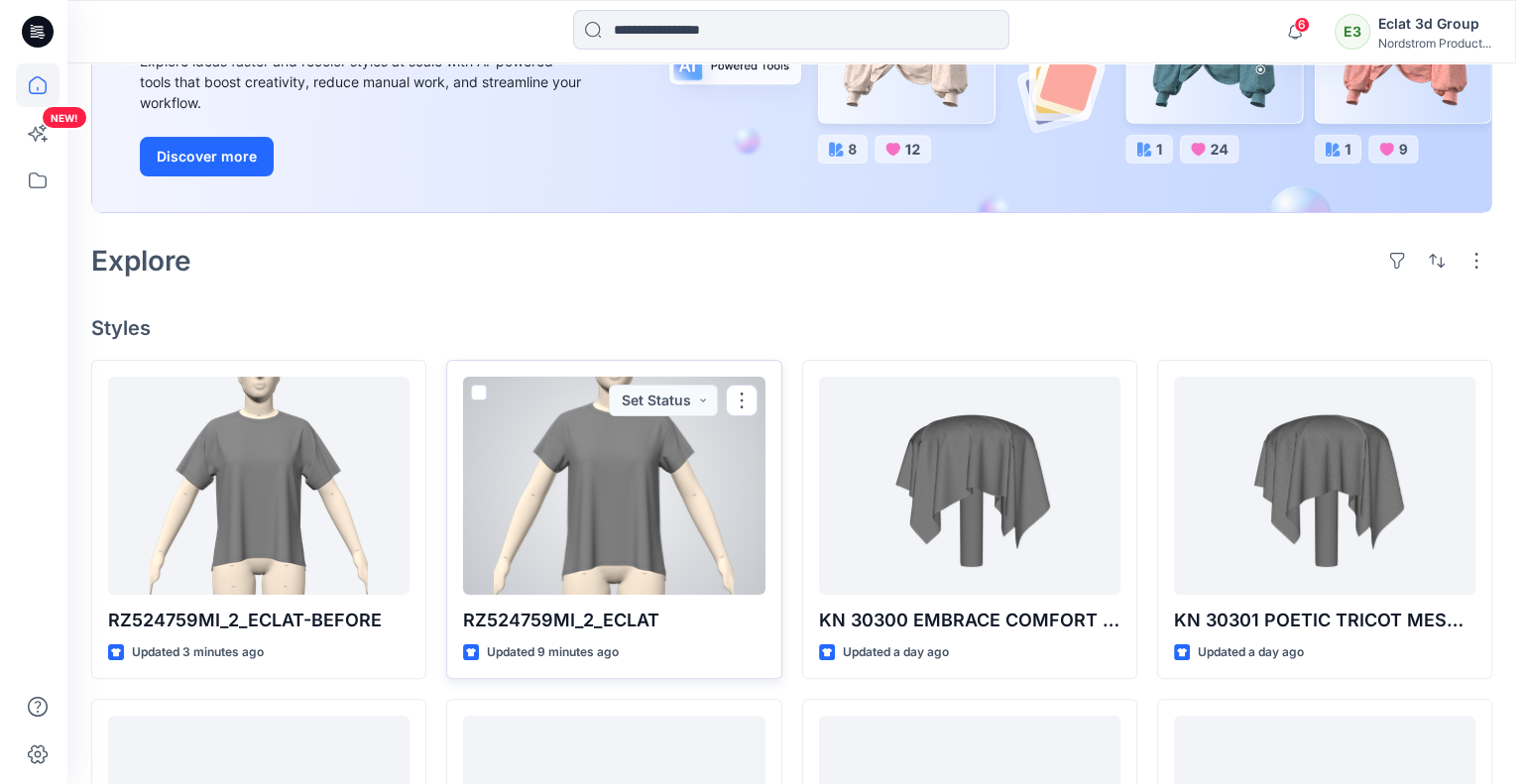 scroll, scrollTop: 0, scrollLeft: 0, axis: both 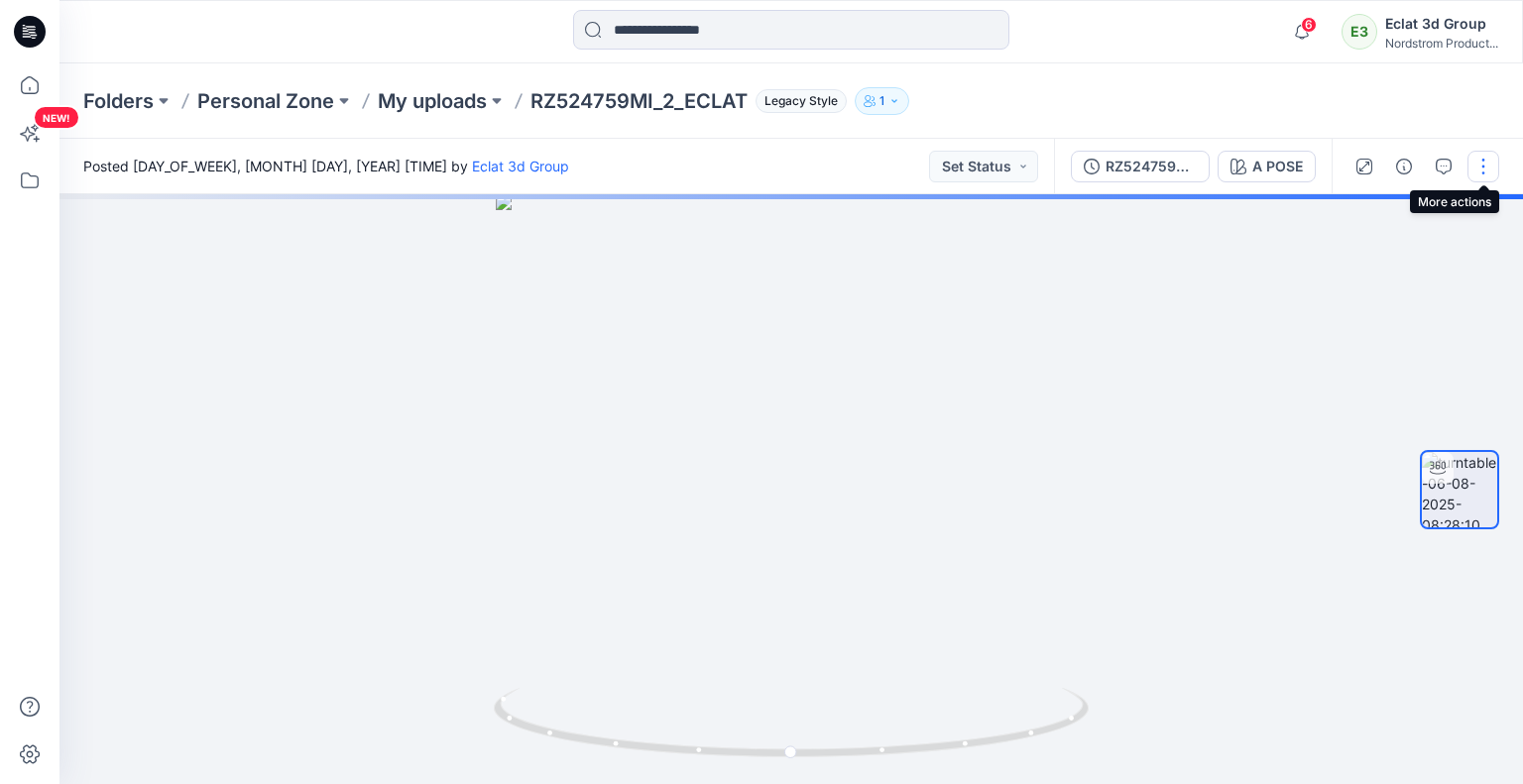 click at bounding box center (1483, 167) 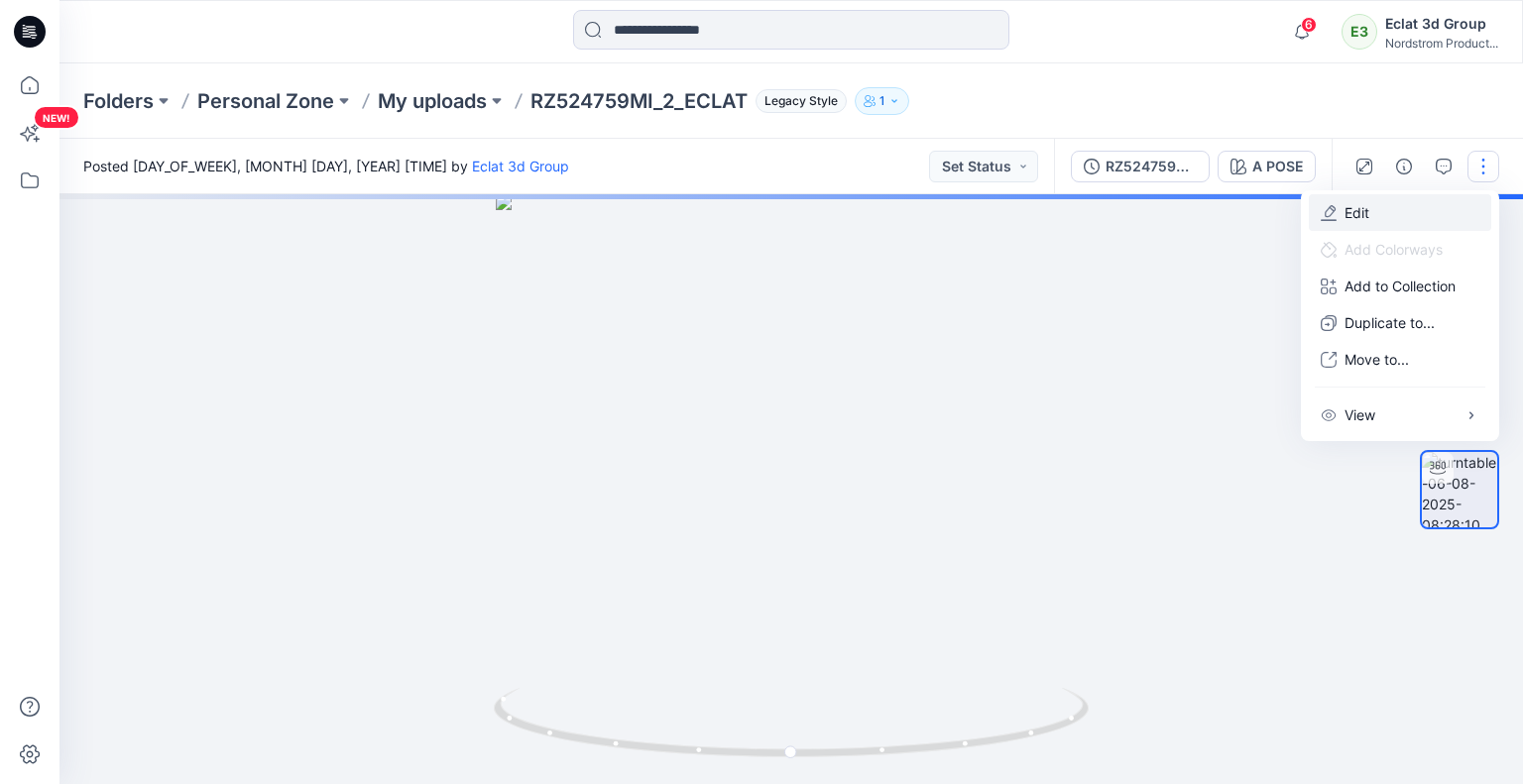 click on "Edit" at bounding box center [1400, 212] 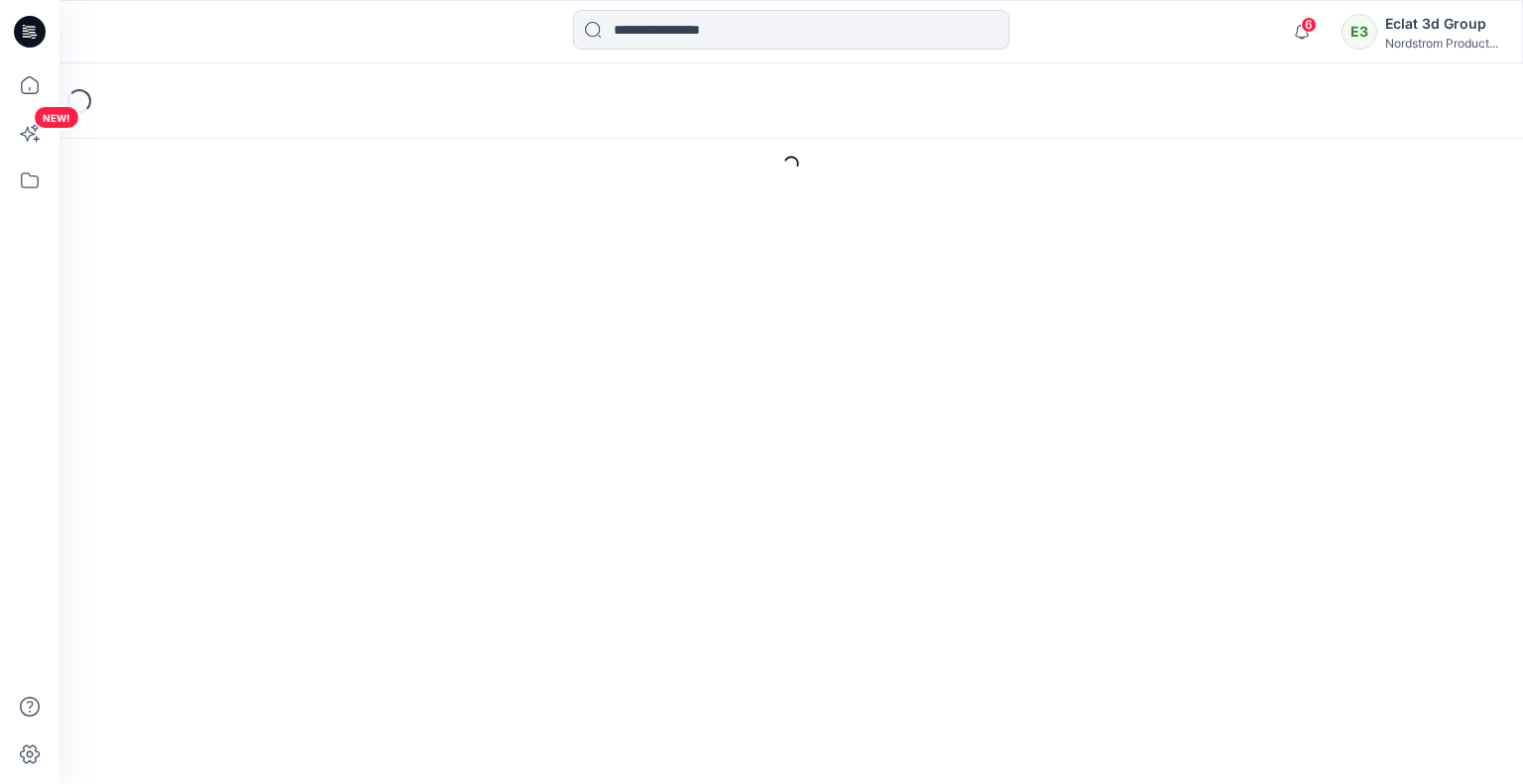 scroll, scrollTop: 0, scrollLeft: 0, axis: both 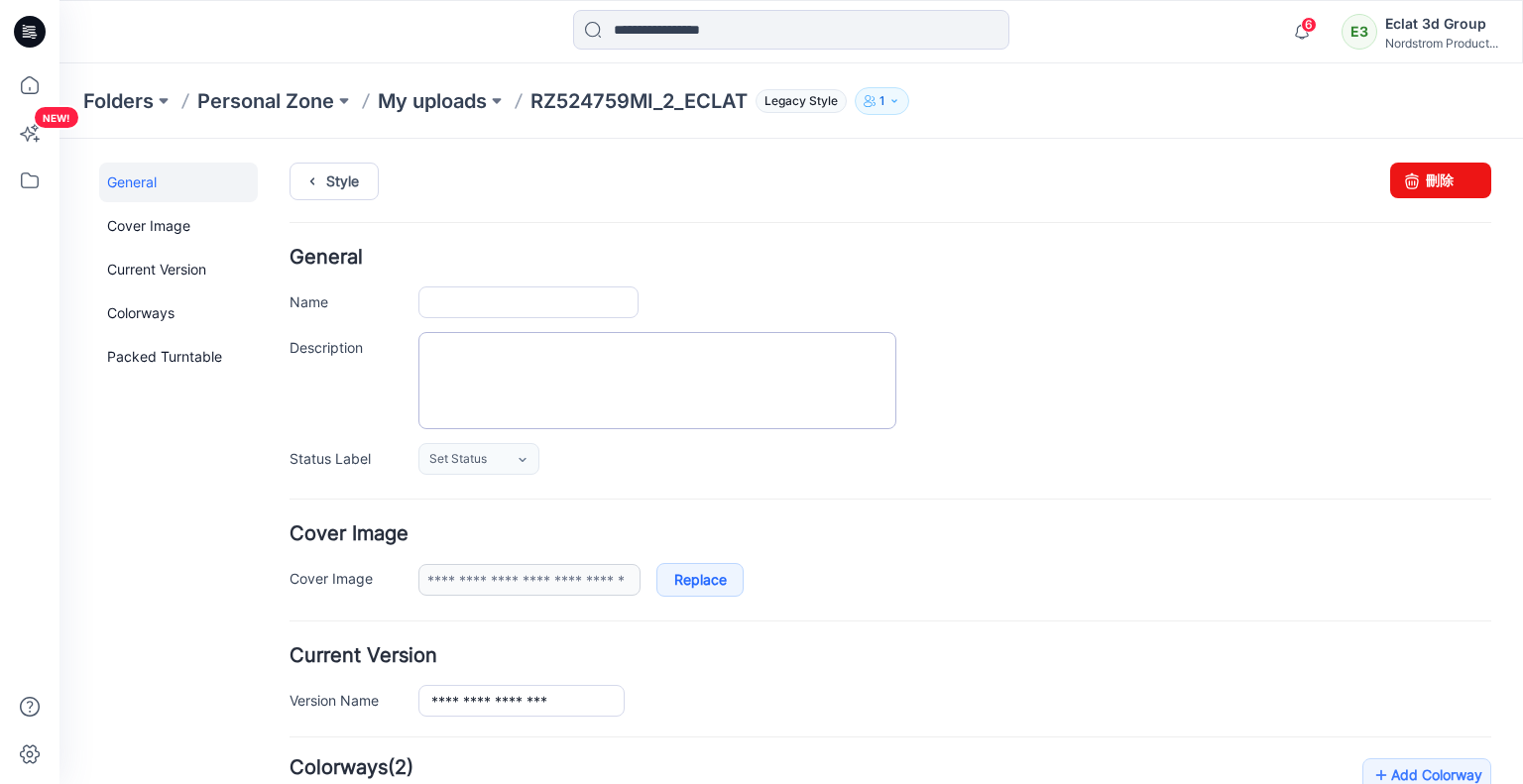 type on "**********" 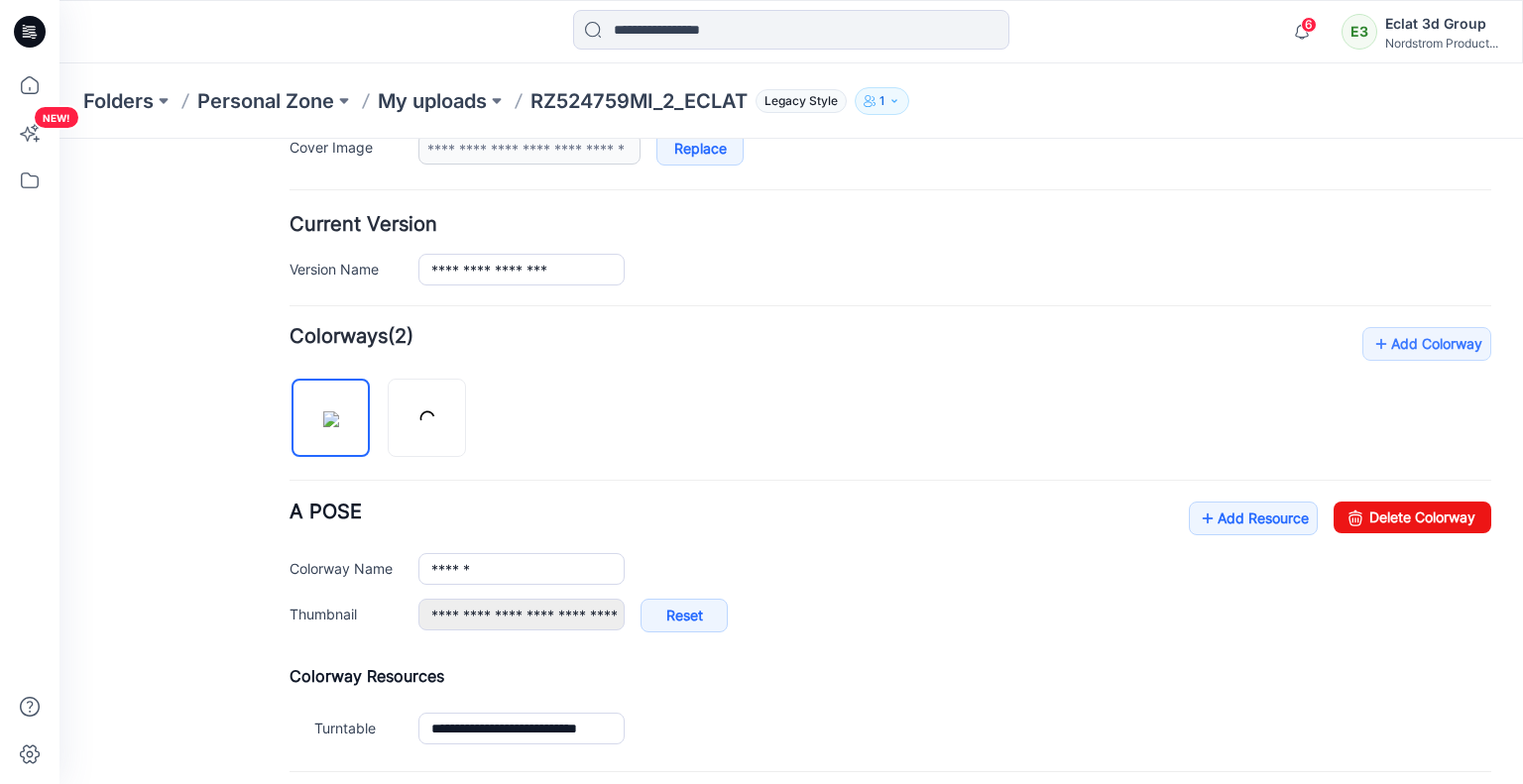 scroll, scrollTop: 595, scrollLeft: 0, axis: vertical 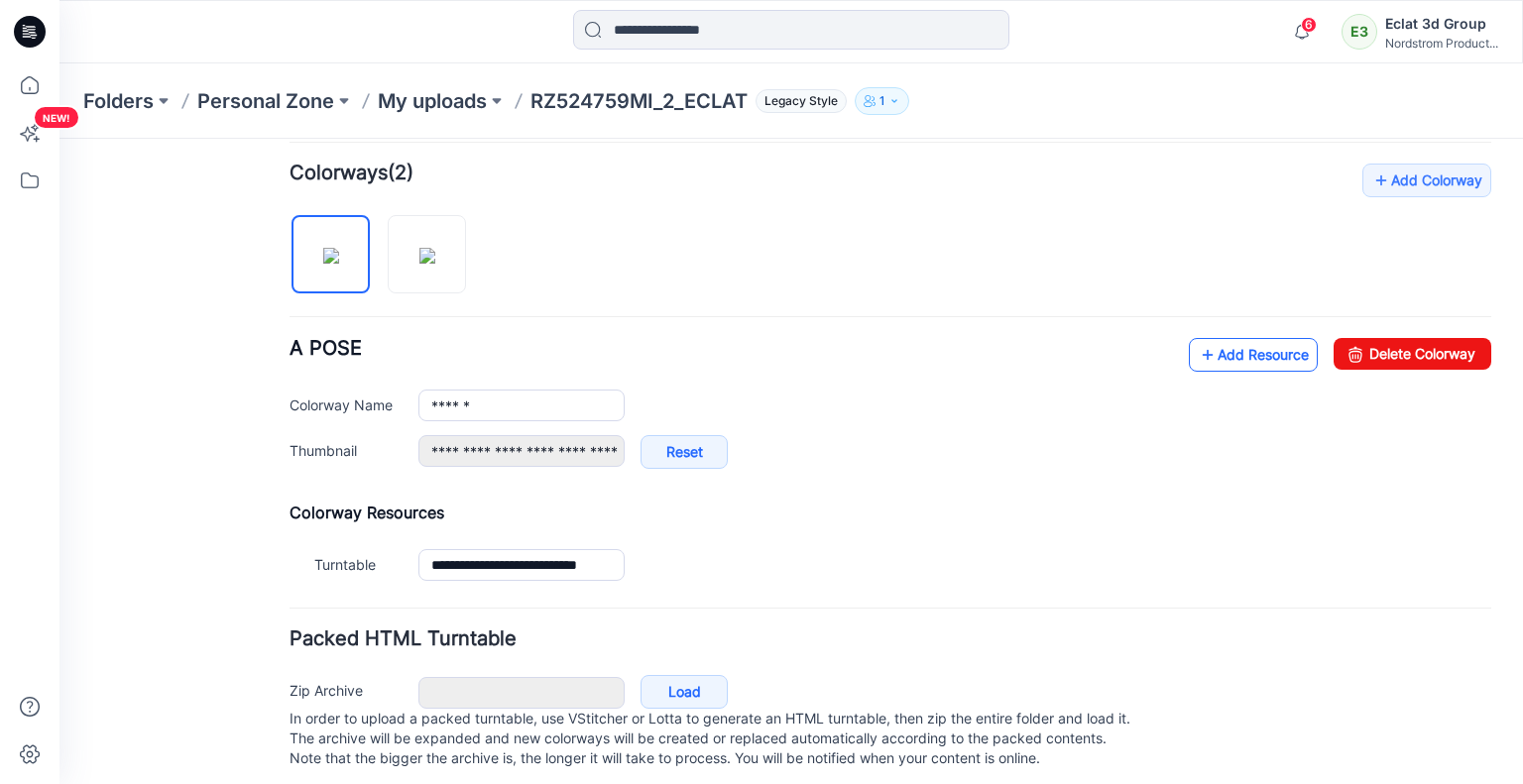 click on "Add Resource" at bounding box center (1253, 355) 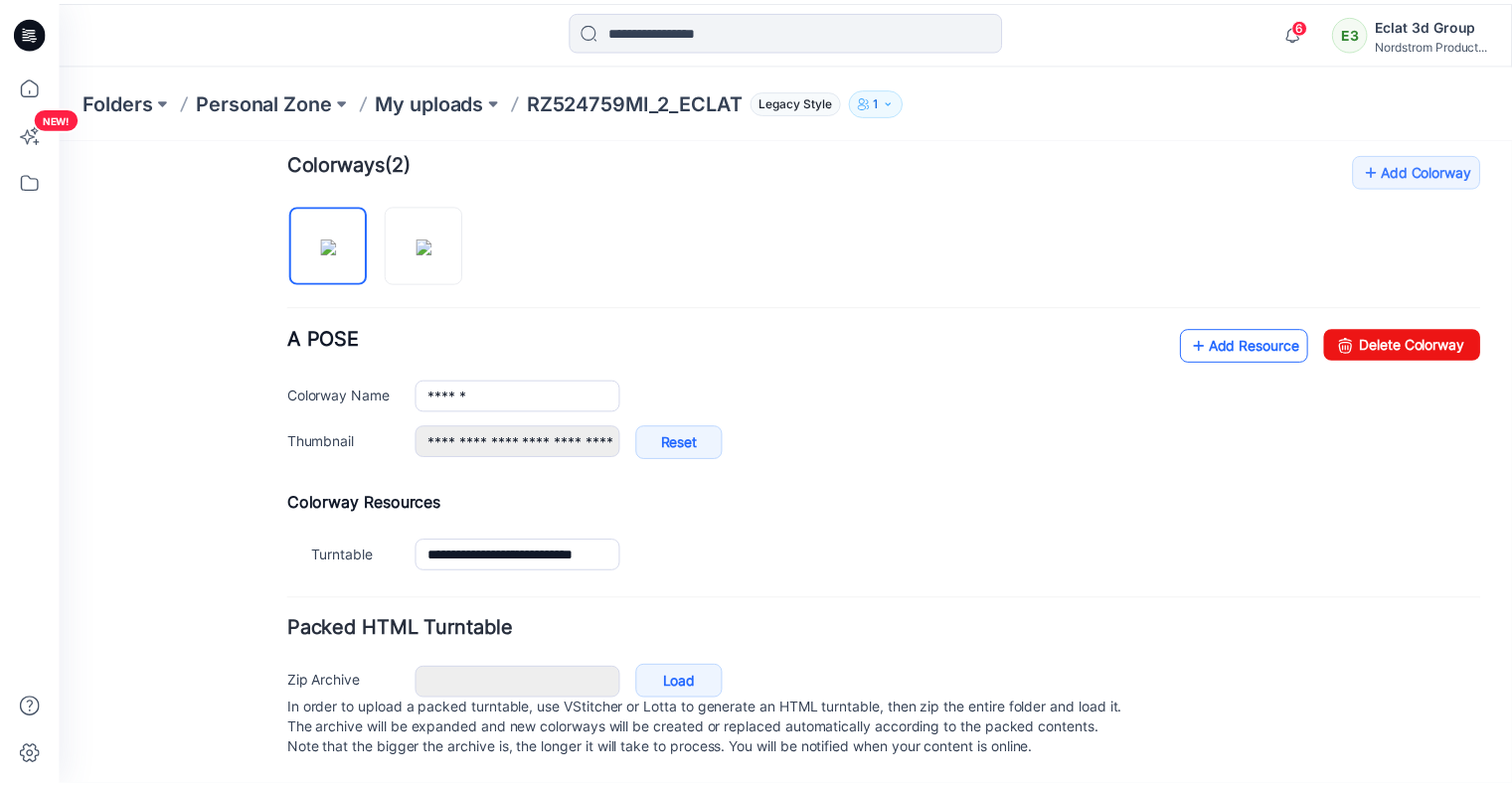 scroll, scrollTop: 623, scrollLeft: 0, axis: vertical 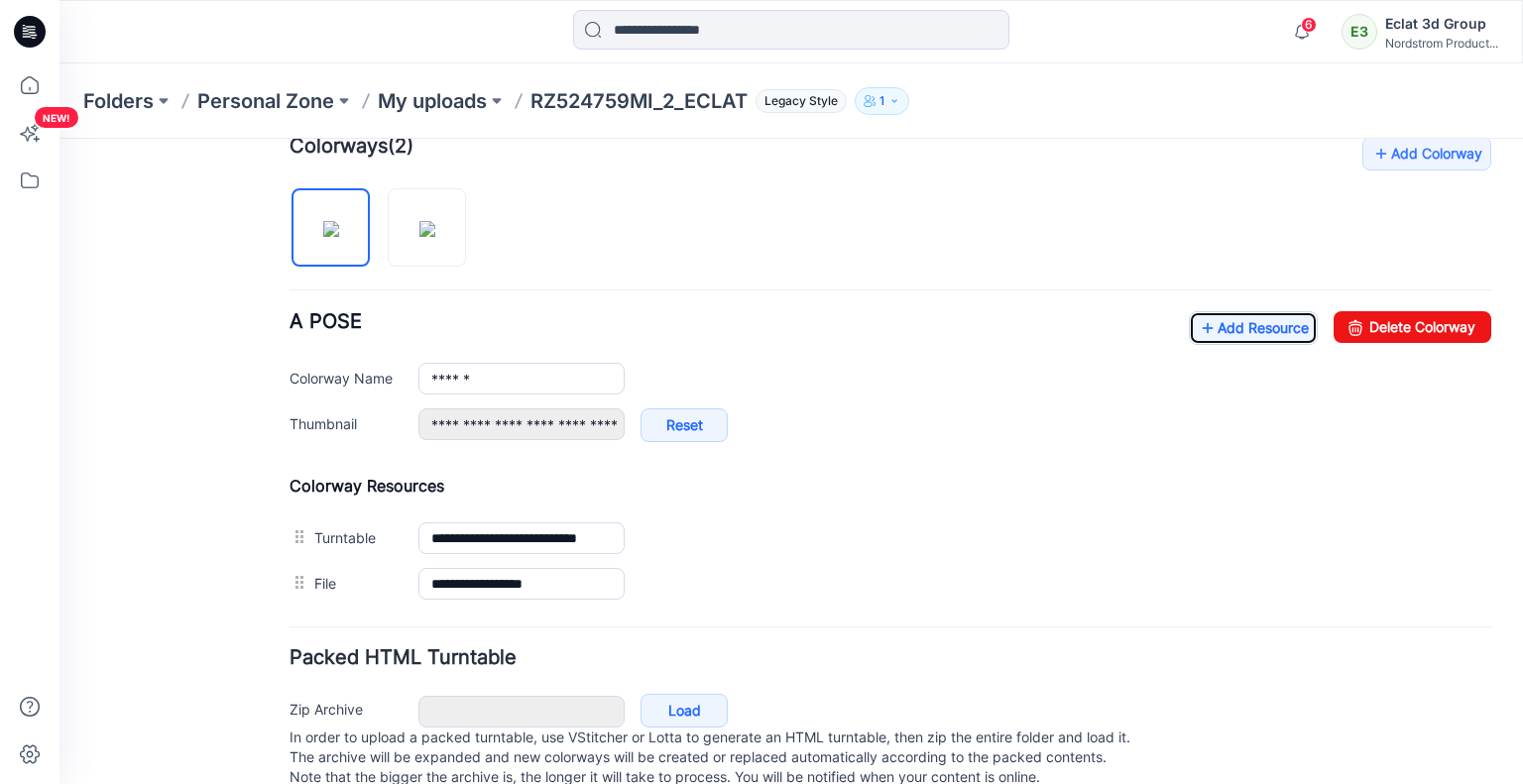 click 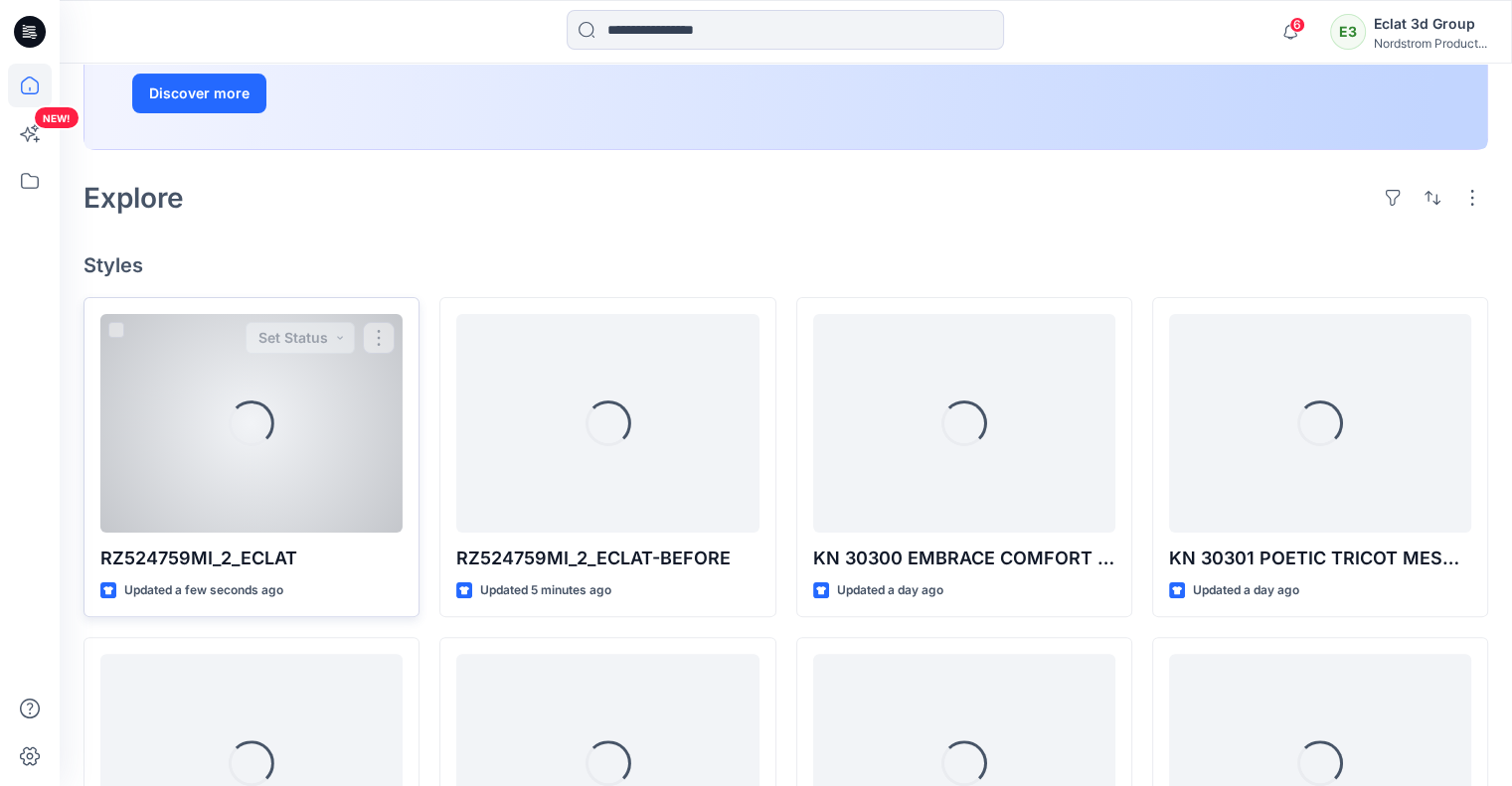 scroll, scrollTop: 397, scrollLeft: 0, axis: vertical 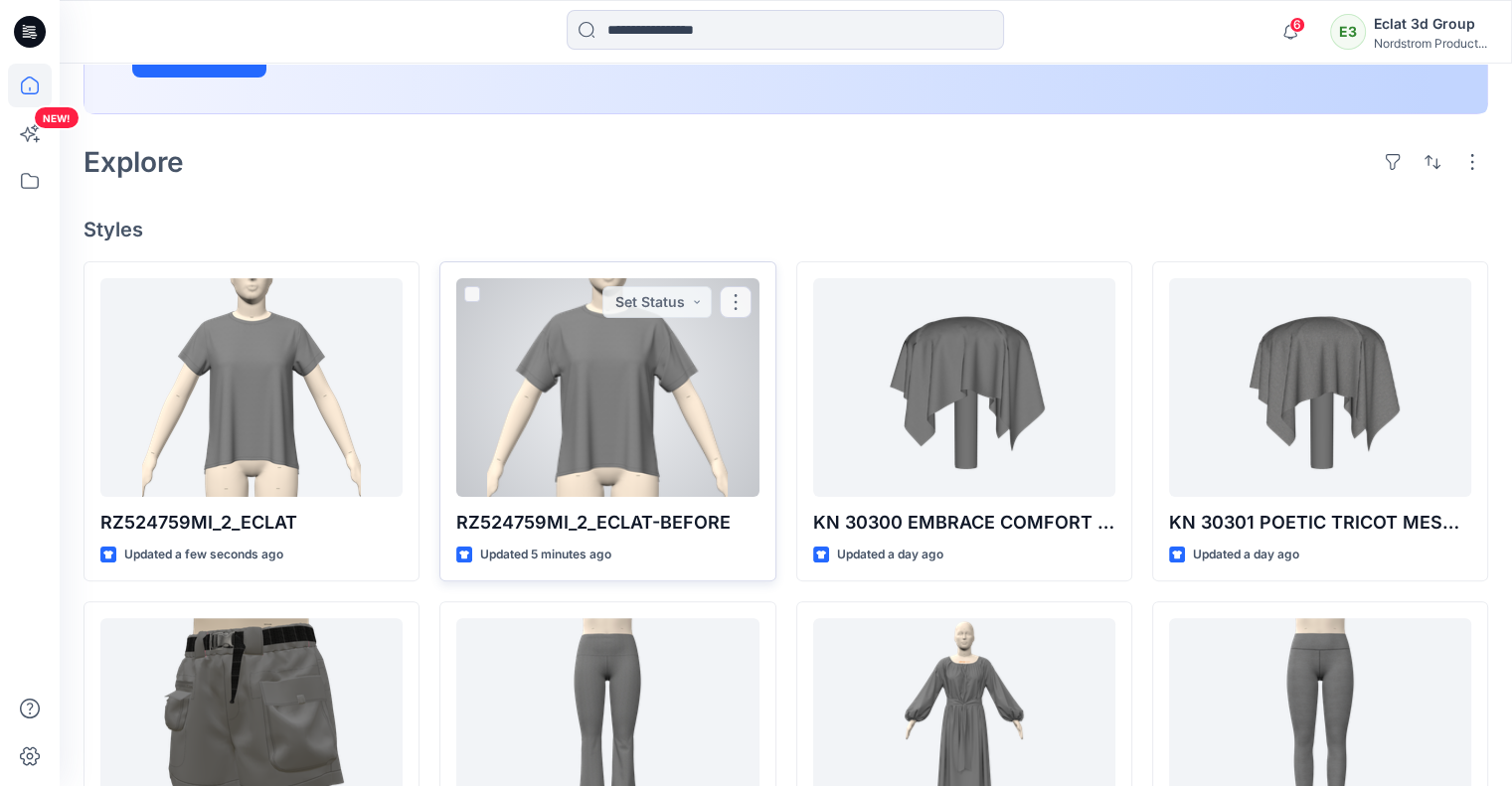 click at bounding box center (607, 388) 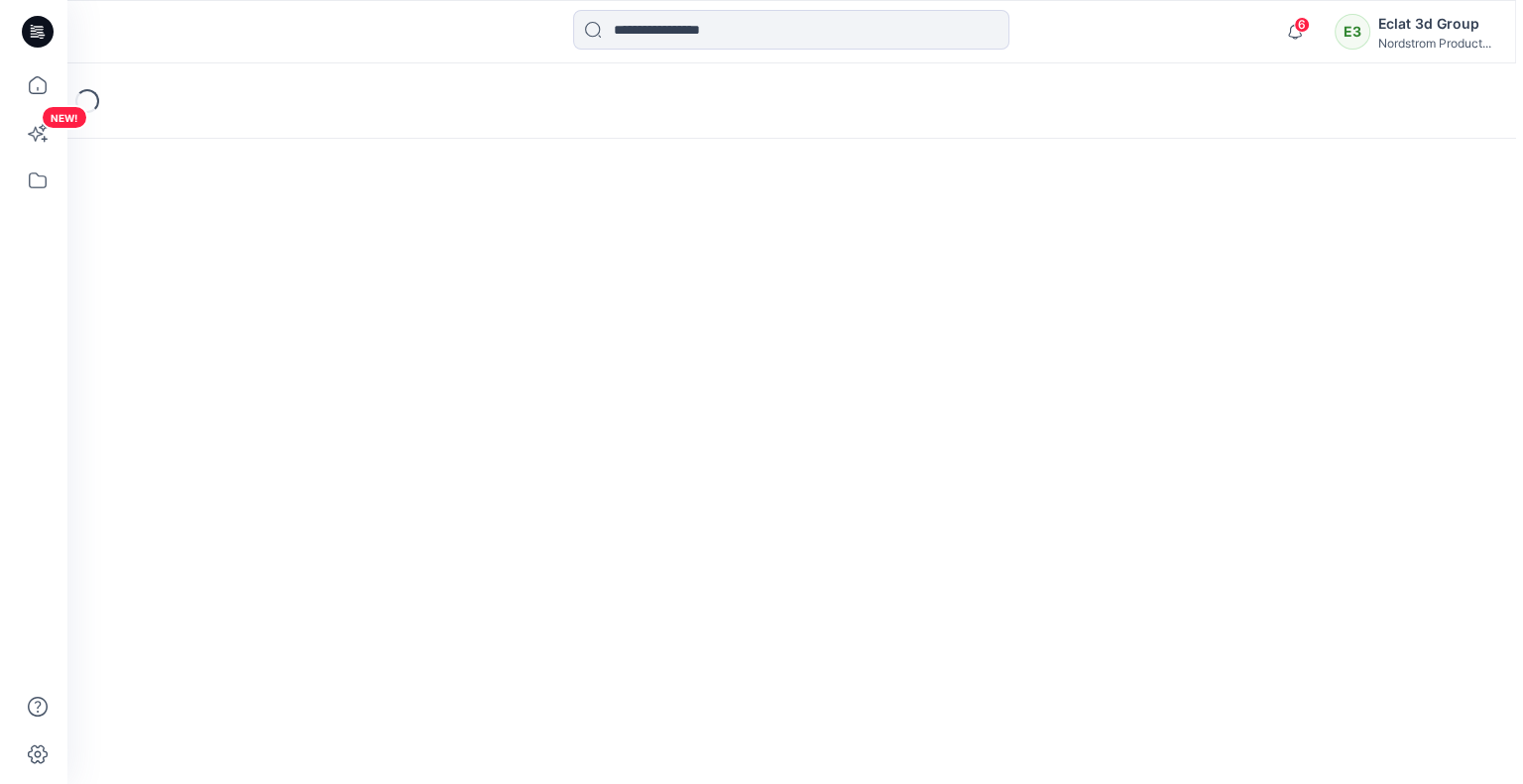 scroll, scrollTop: 0, scrollLeft: 0, axis: both 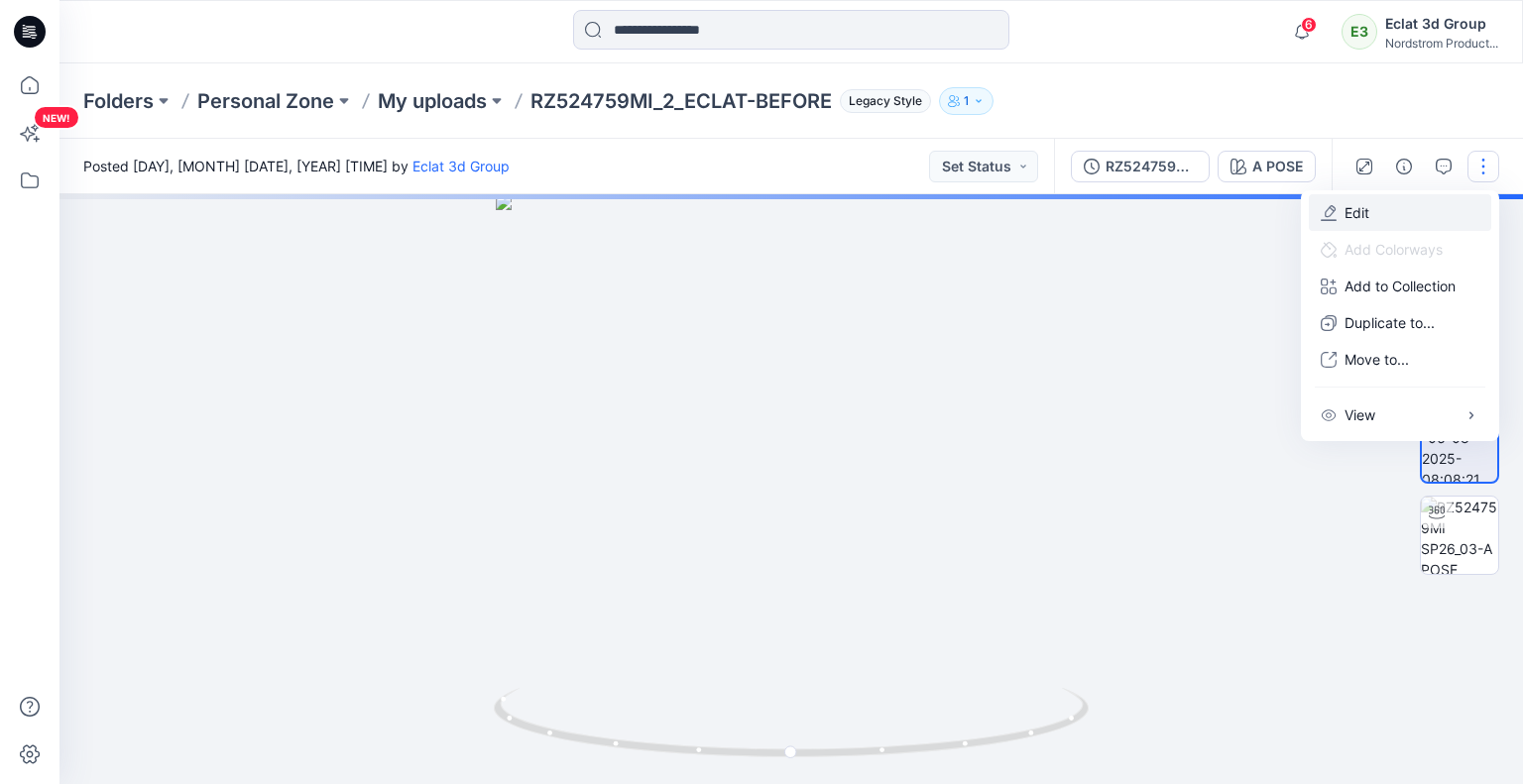 click on "Edit" at bounding box center [1356, 212] 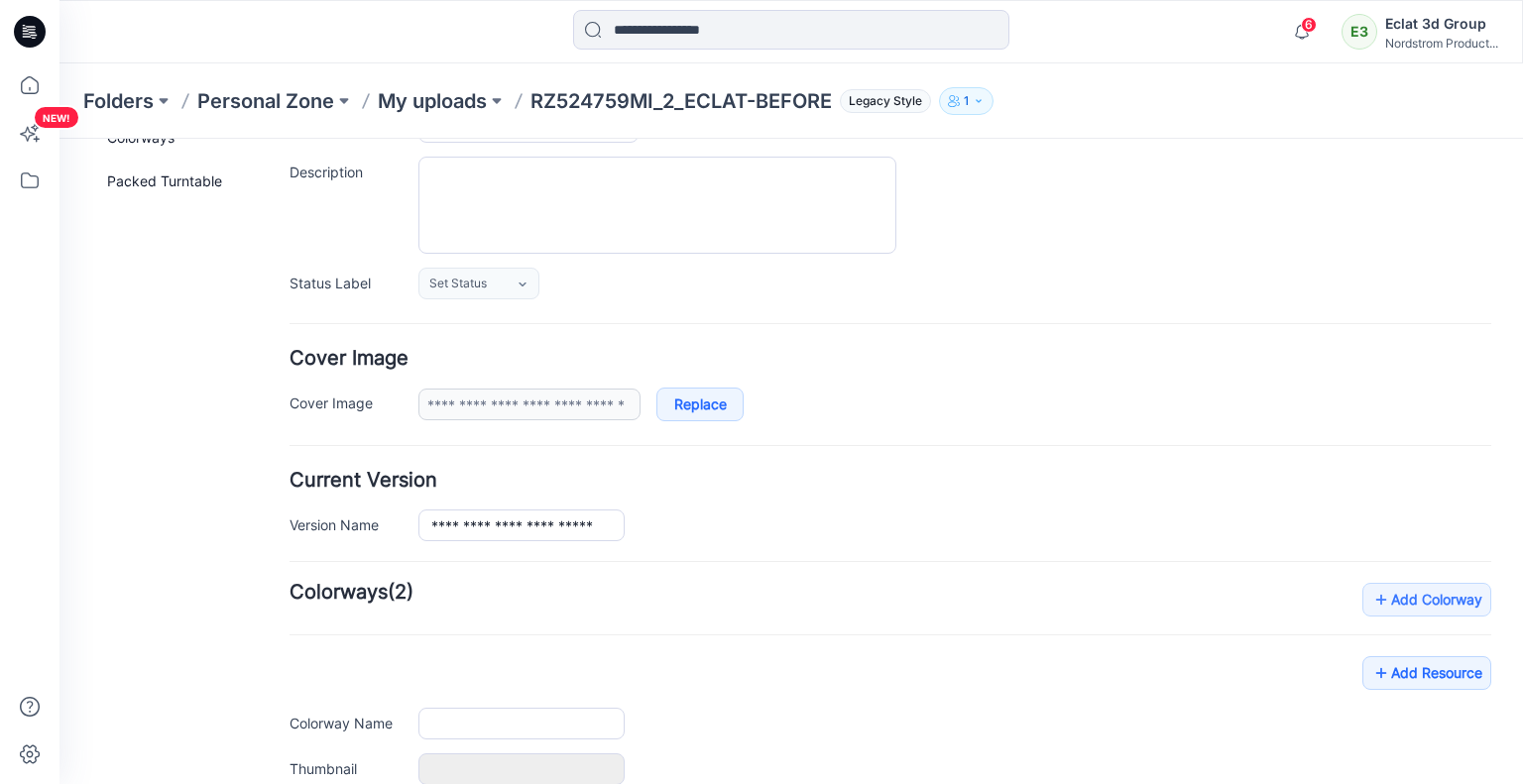 scroll, scrollTop: 396, scrollLeft: 0, axis: vertical 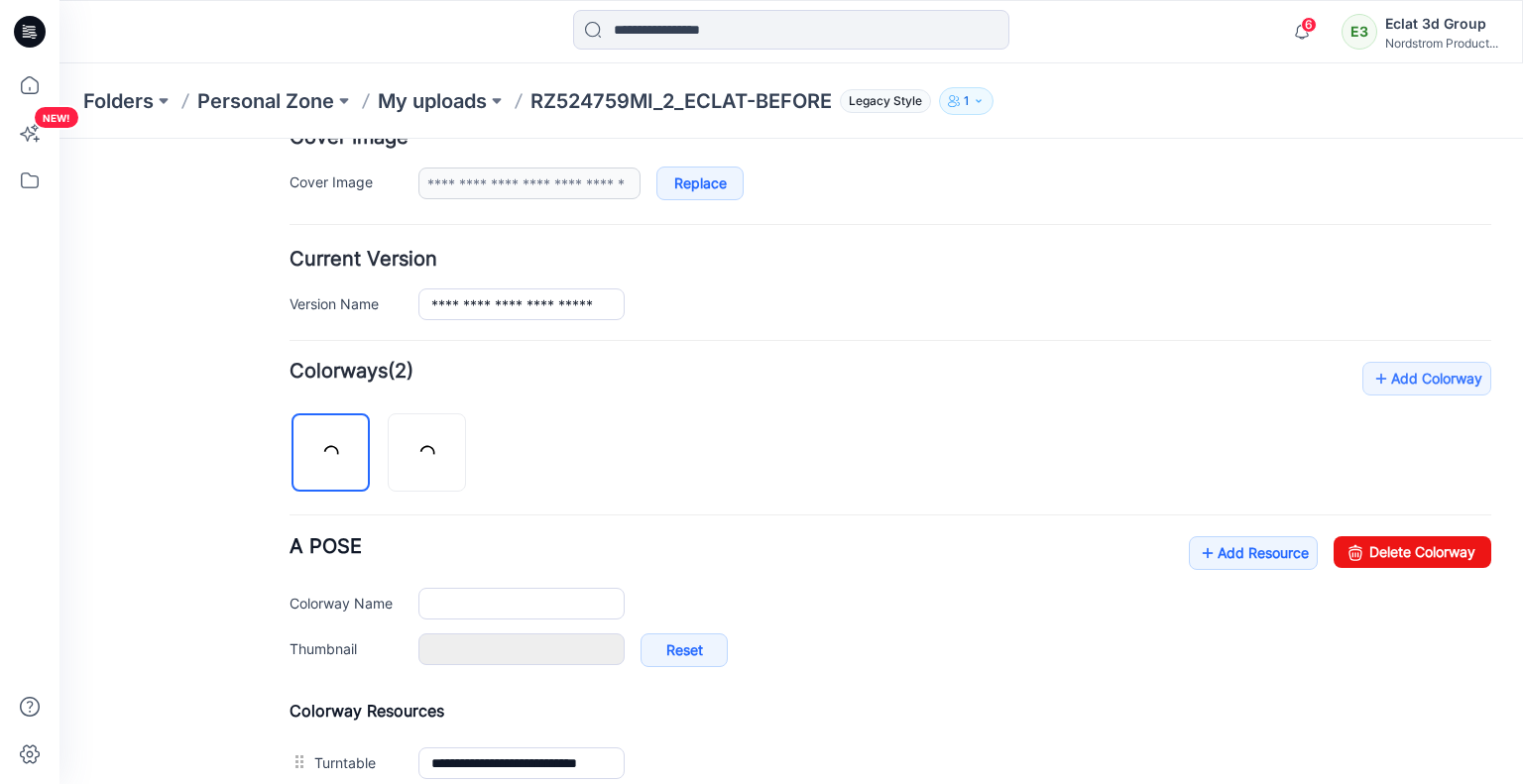 type on "**********" 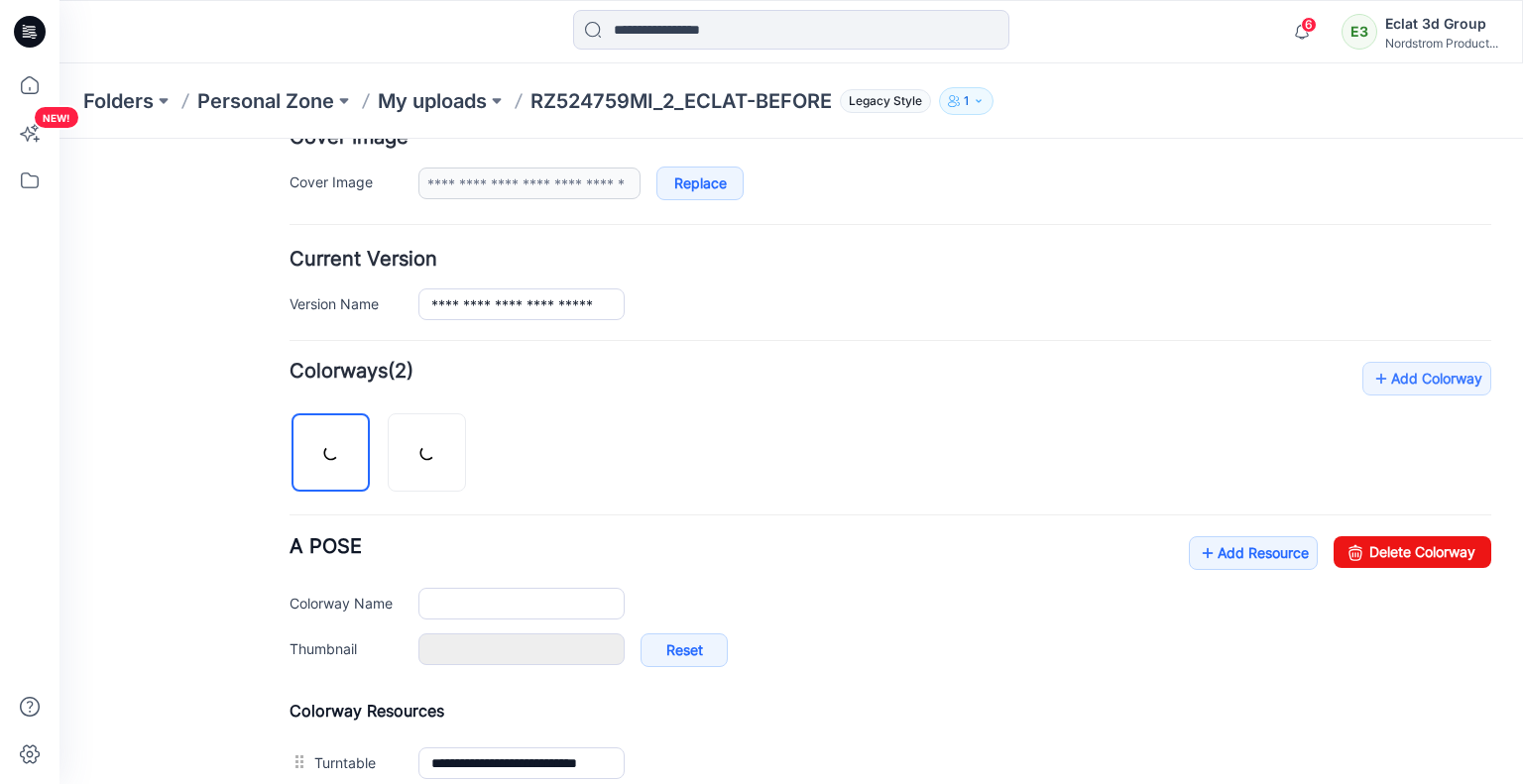 type on "******" 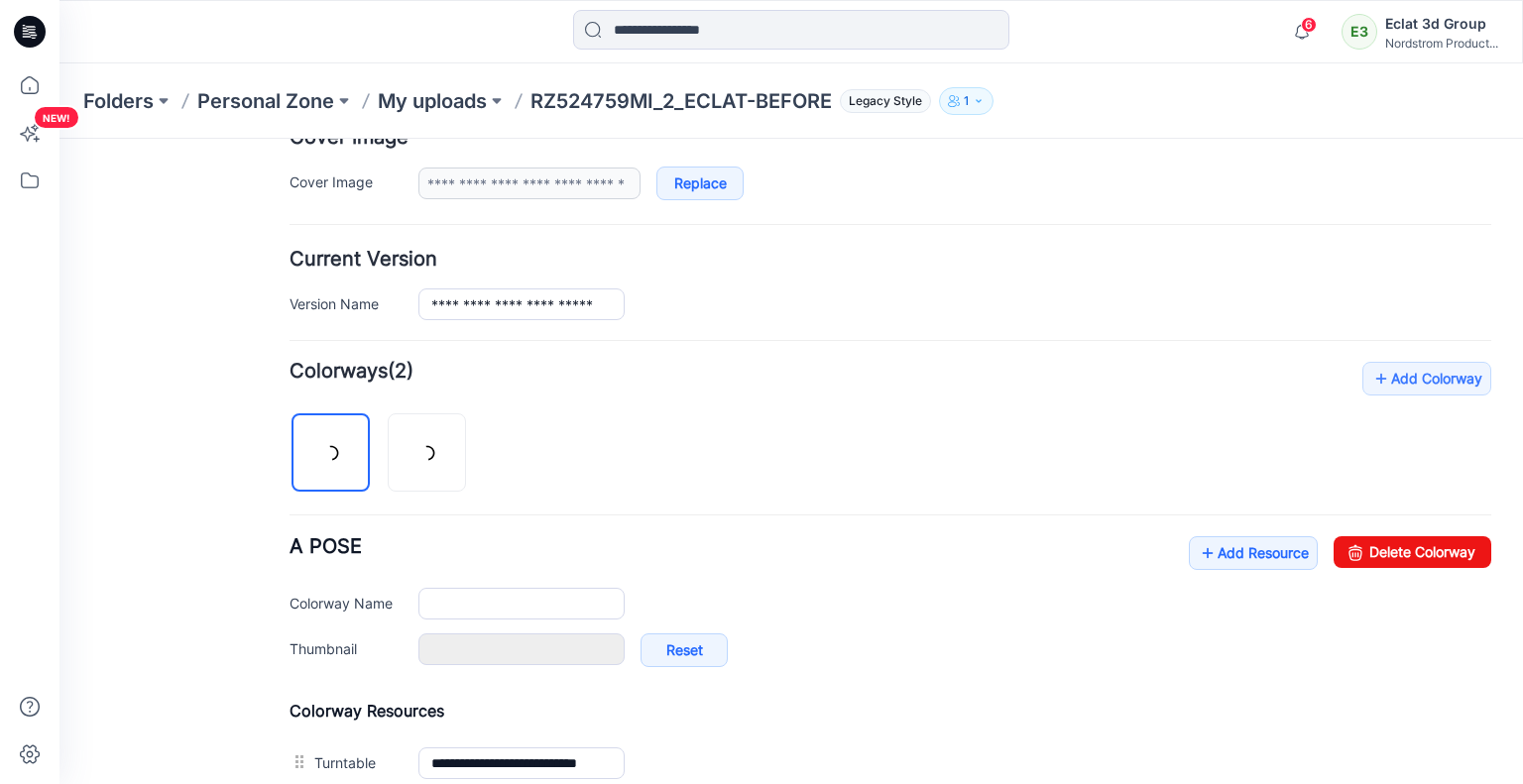 type on "**********" 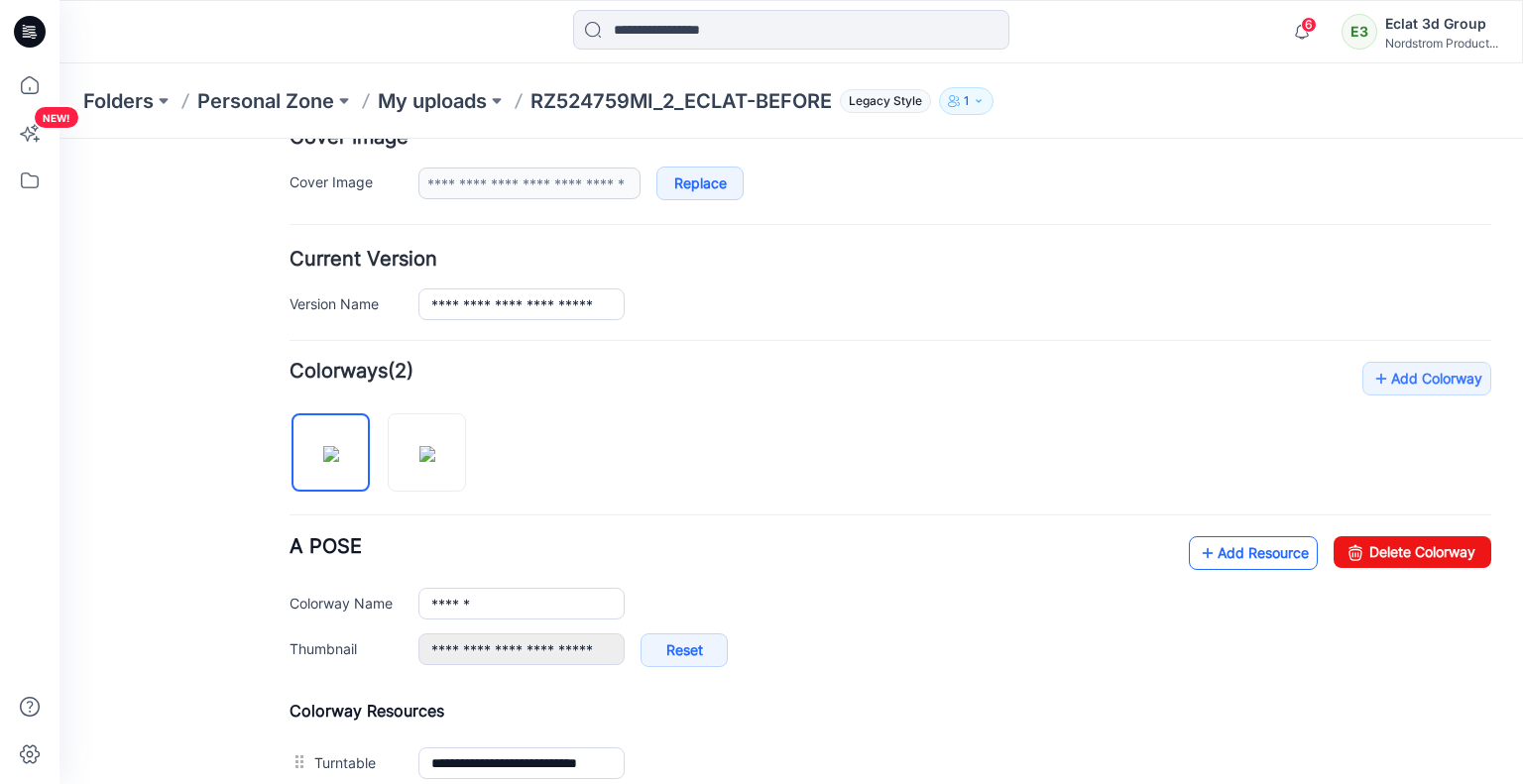 click on "Add Resource" at bounding box center [1253, 553] 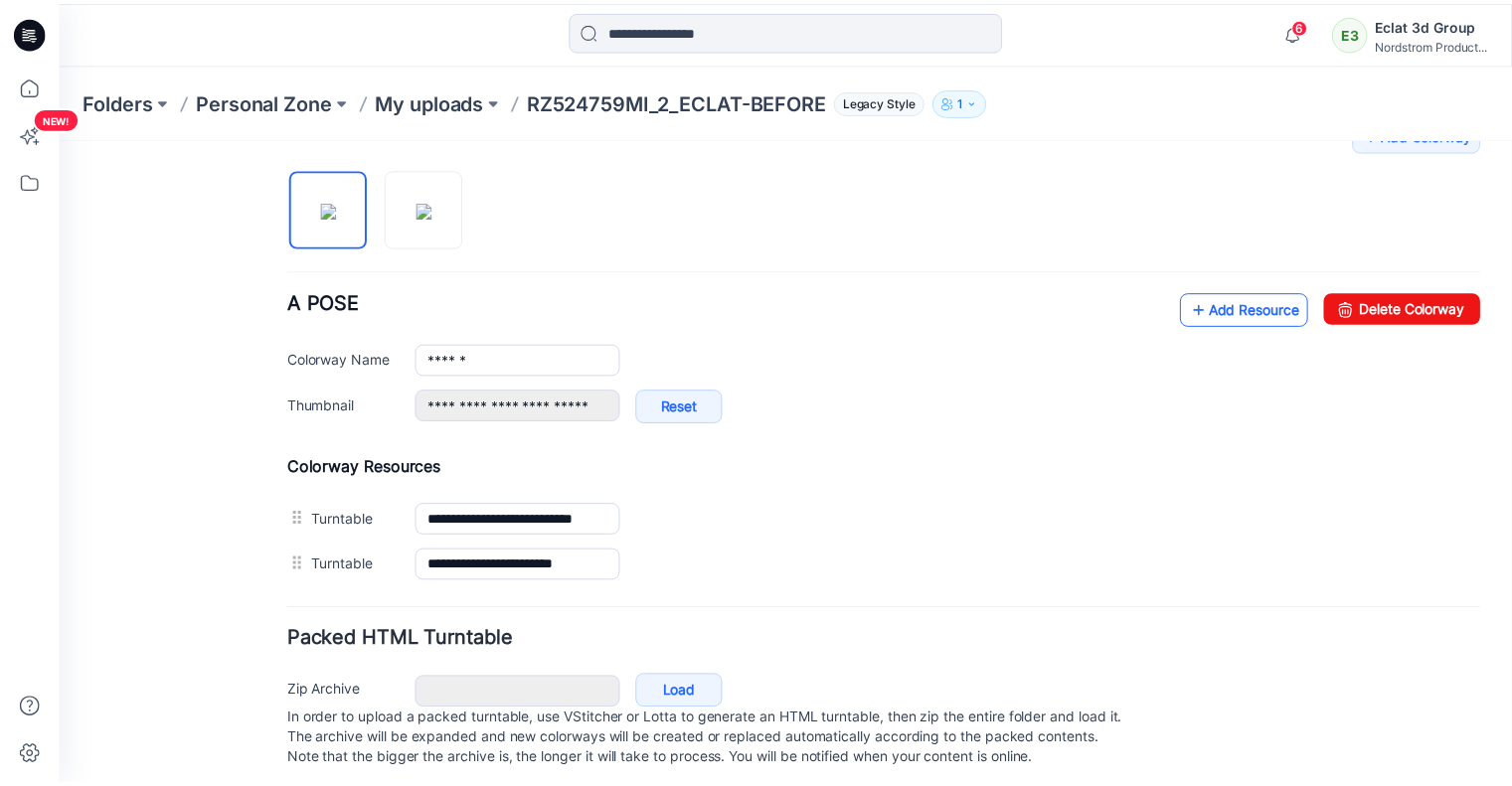 scroll, scrollTop: 668, scrollLeft: 0, axis: vertical 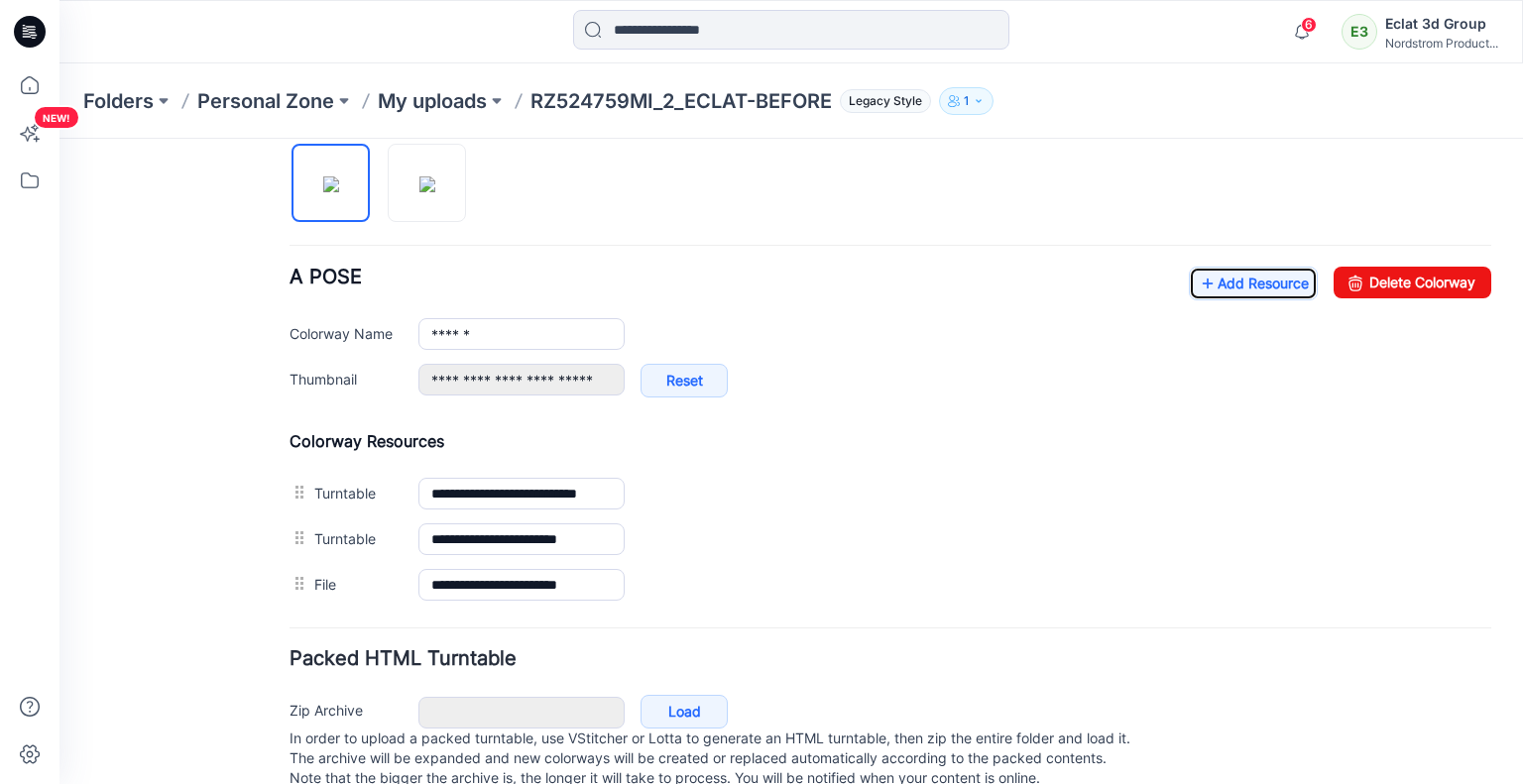 click 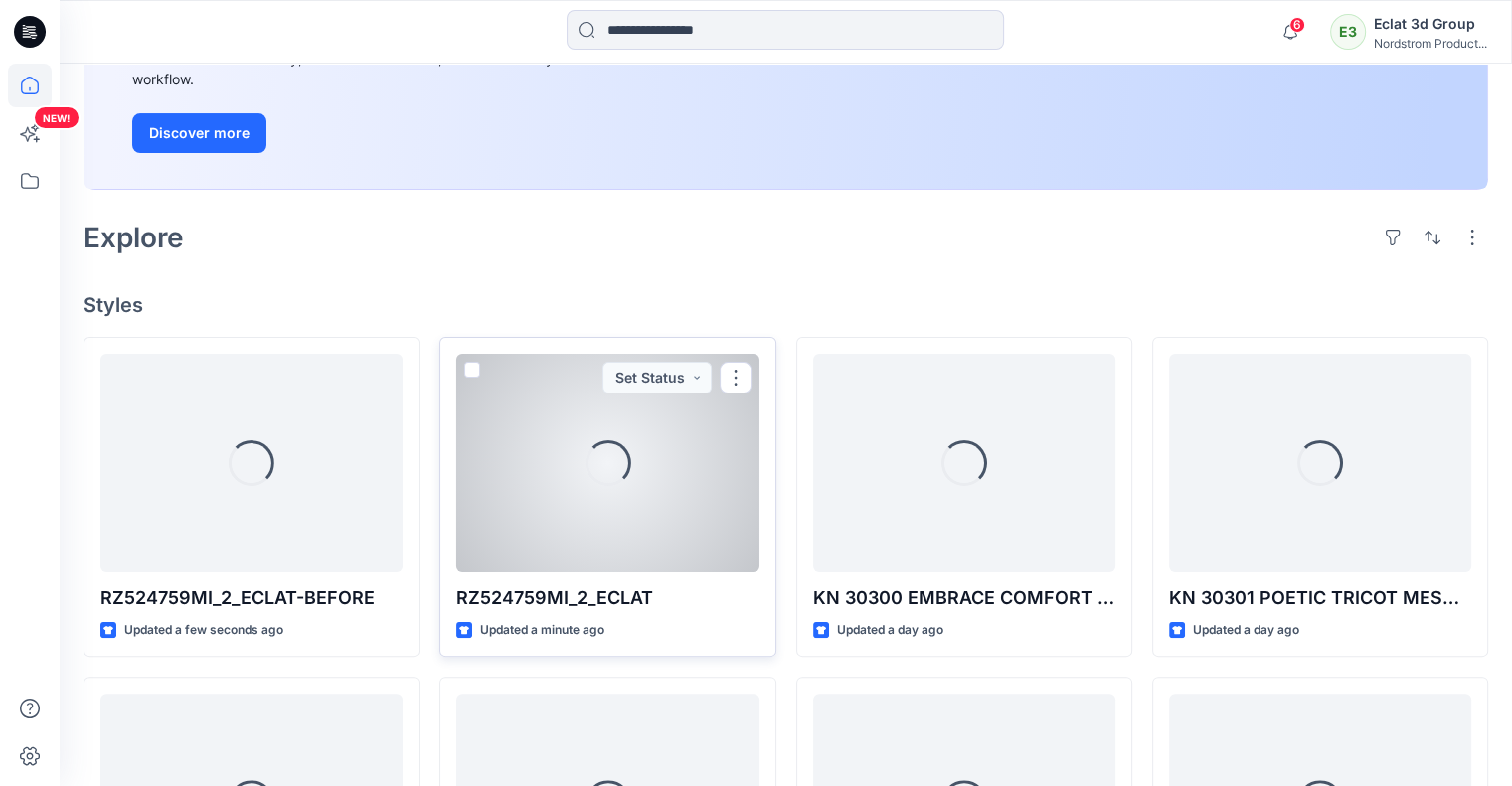 scroll, scrollTop: 369, scrollLeft: 0, axis: vertical 